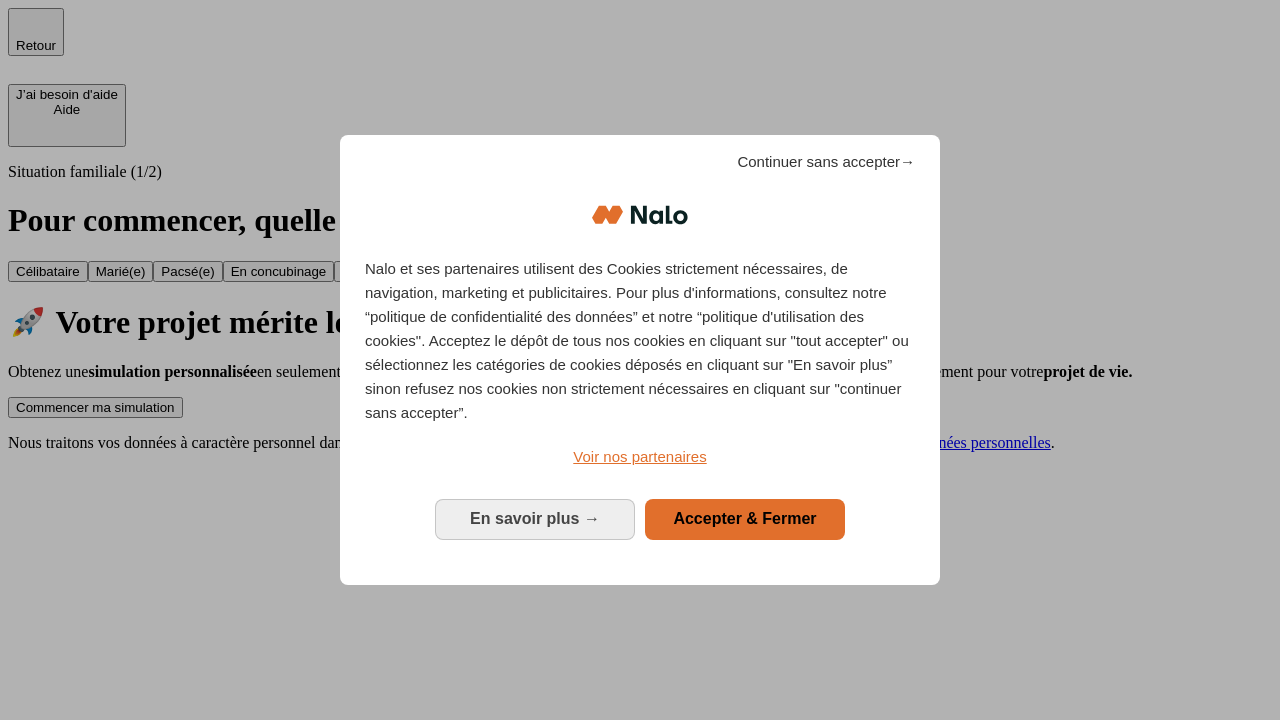 scroll, scrollTop: 0, scrollLeft: 0, axis: both 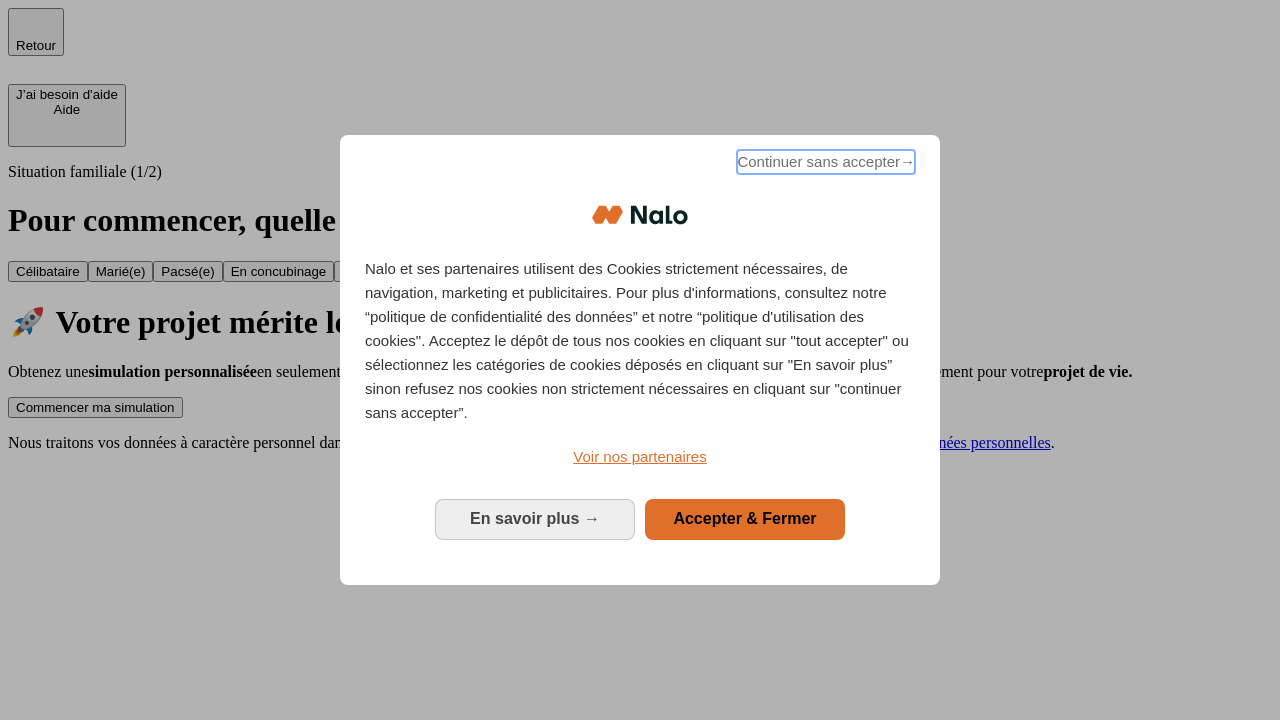 click on "Continuer sans accepter  →" at bounding box center [826, 162] 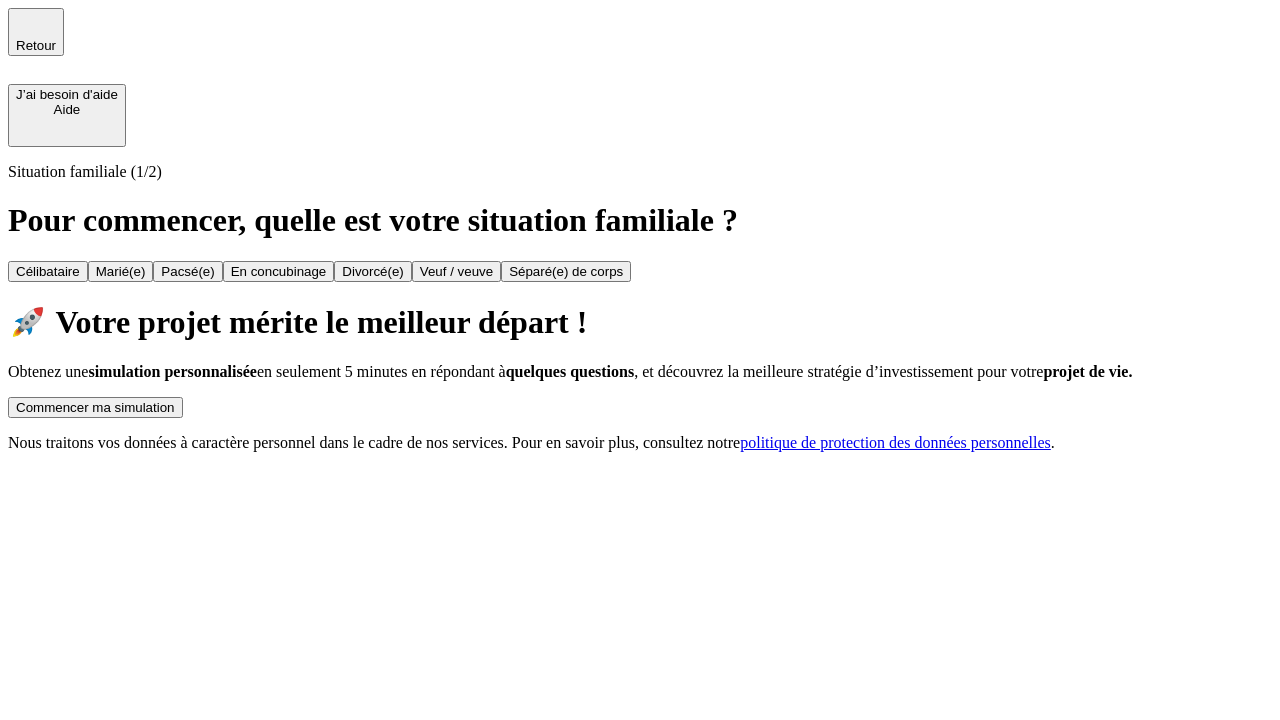 click on "Commencer ma simulation" at bounding box center (95, 407) 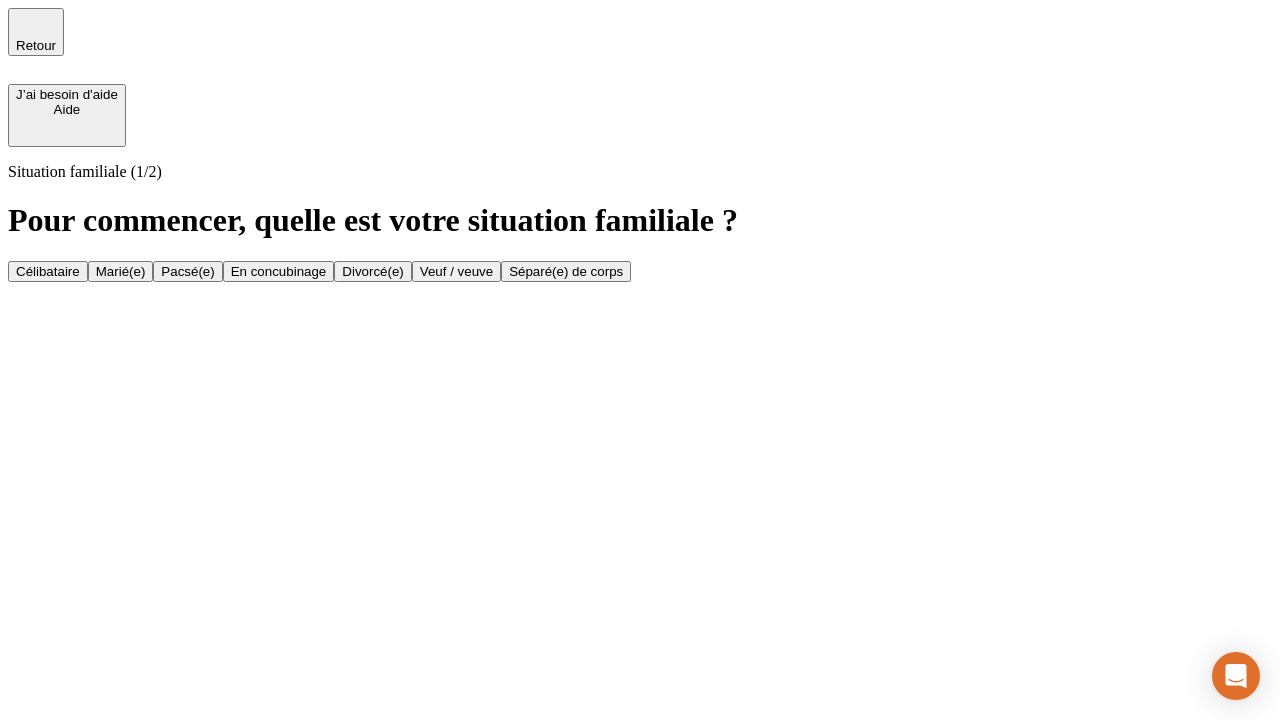 click on "Célibataire" at bounding box center (48, 271) 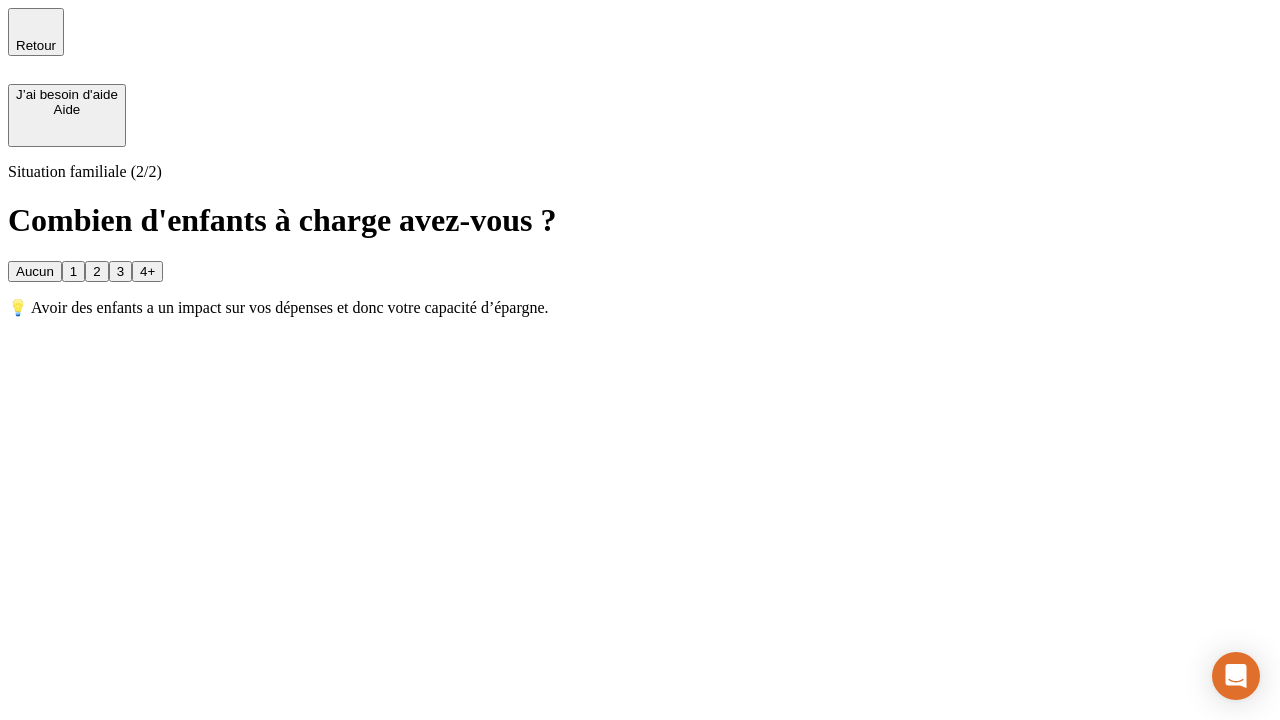 click on "Aucun" at bounding box center [35, 271] 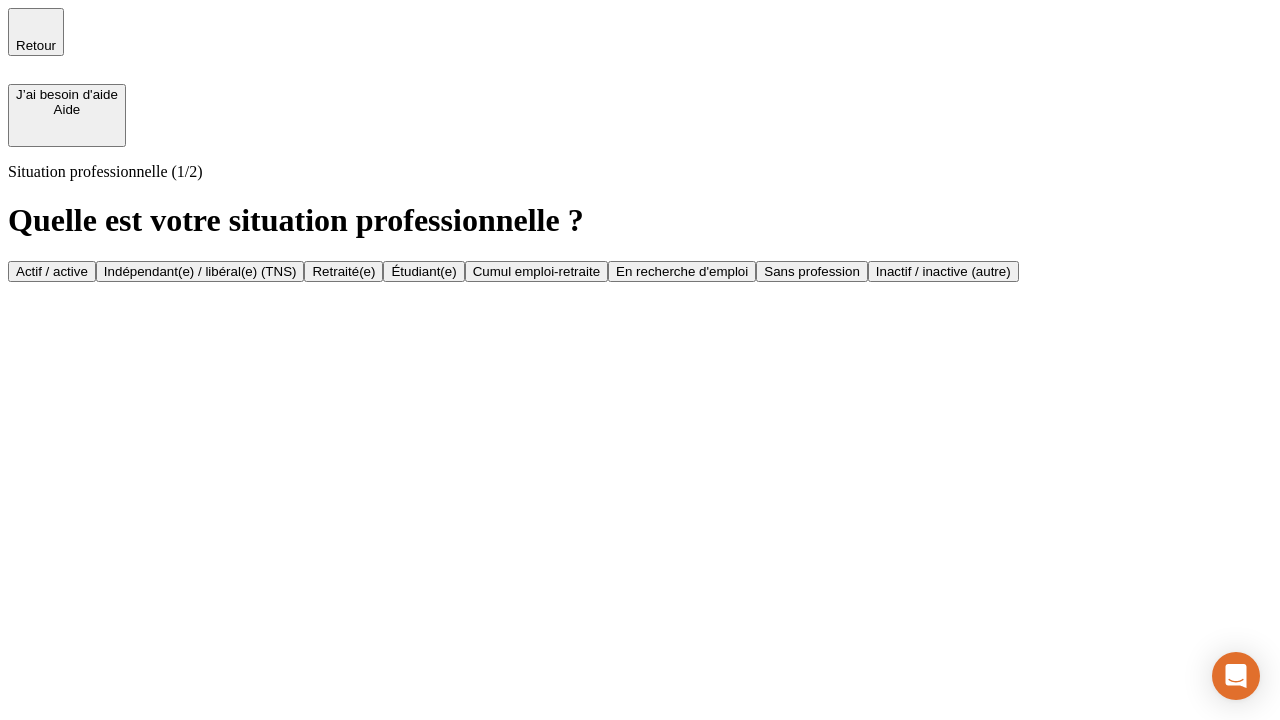 click on "Actif / active" at bounding box center [52, 271] 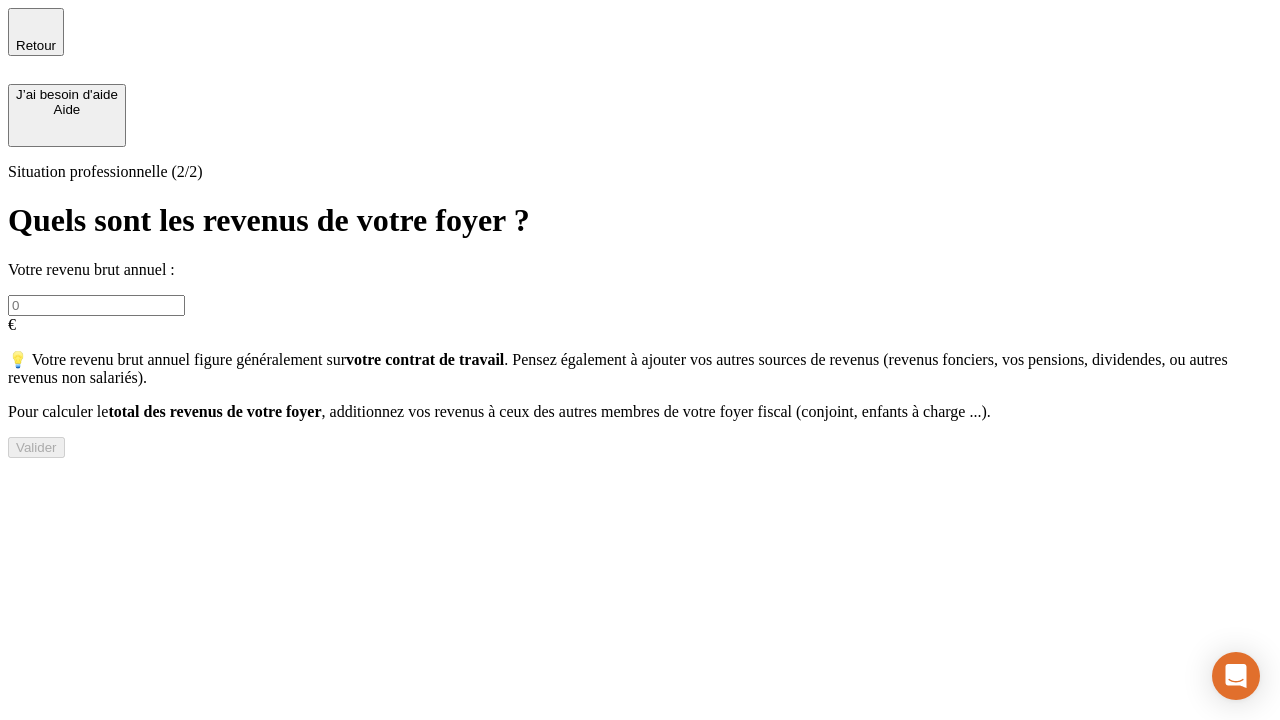 click at bounding box center [96, 305] 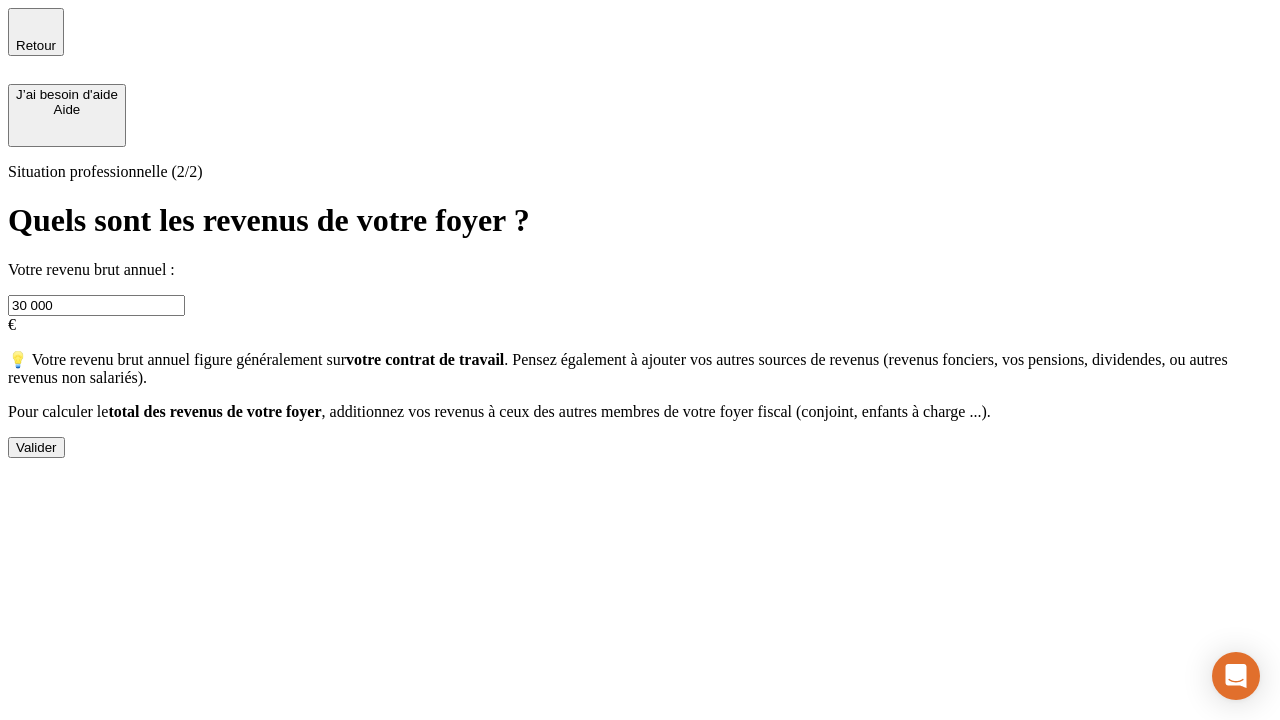 type on "30 000" 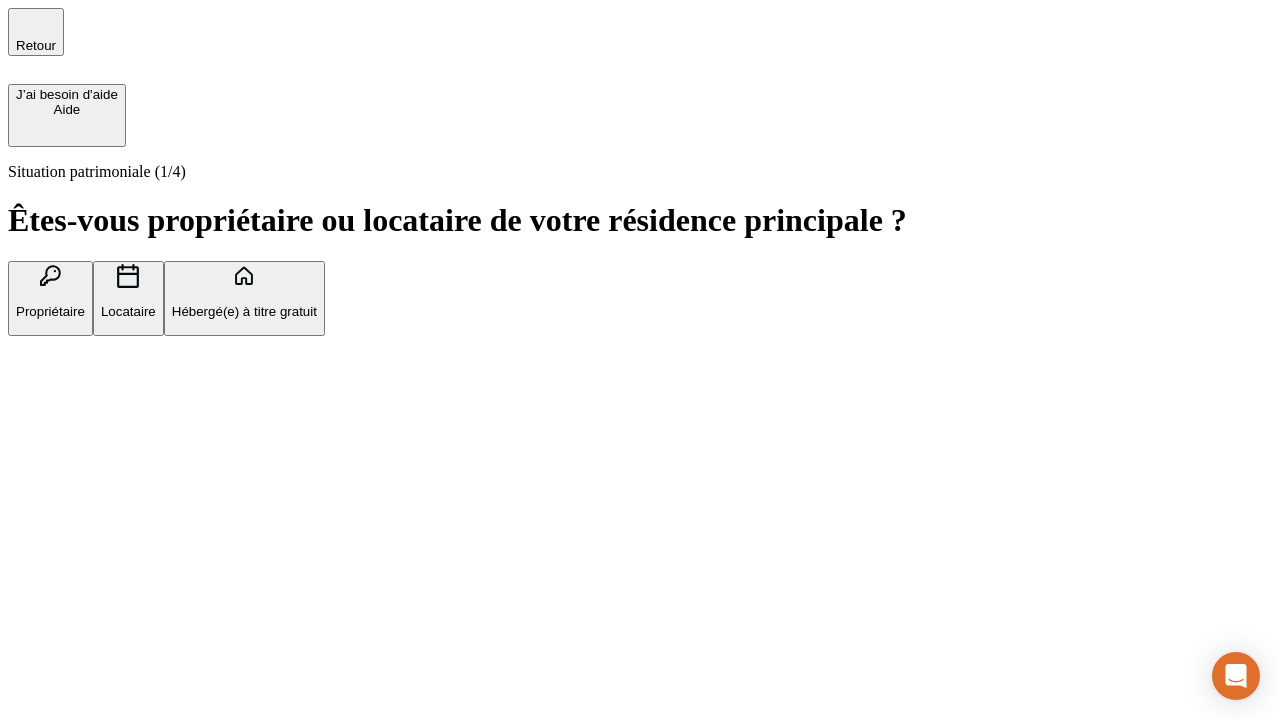click on "Hébergé(e) à titre gratuit" at bounding box center [244, 311] 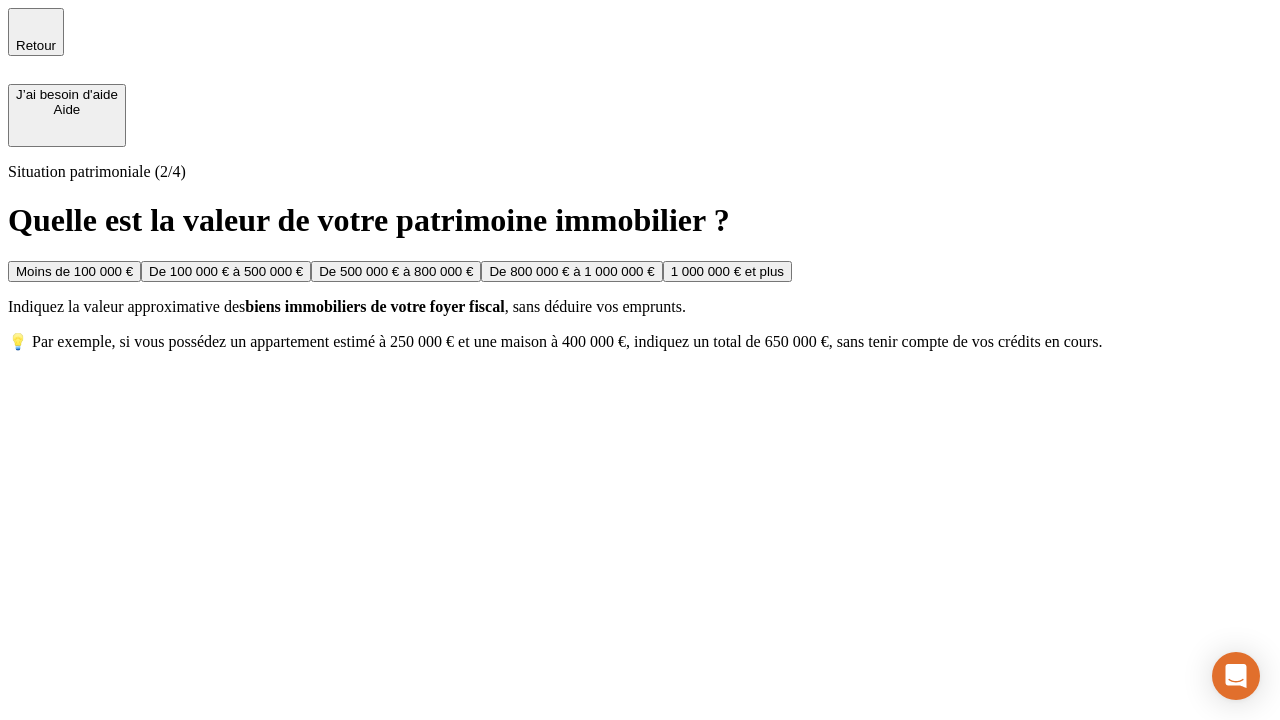 click on "Moins de 100 000 €" at bounding box center [74, 271] 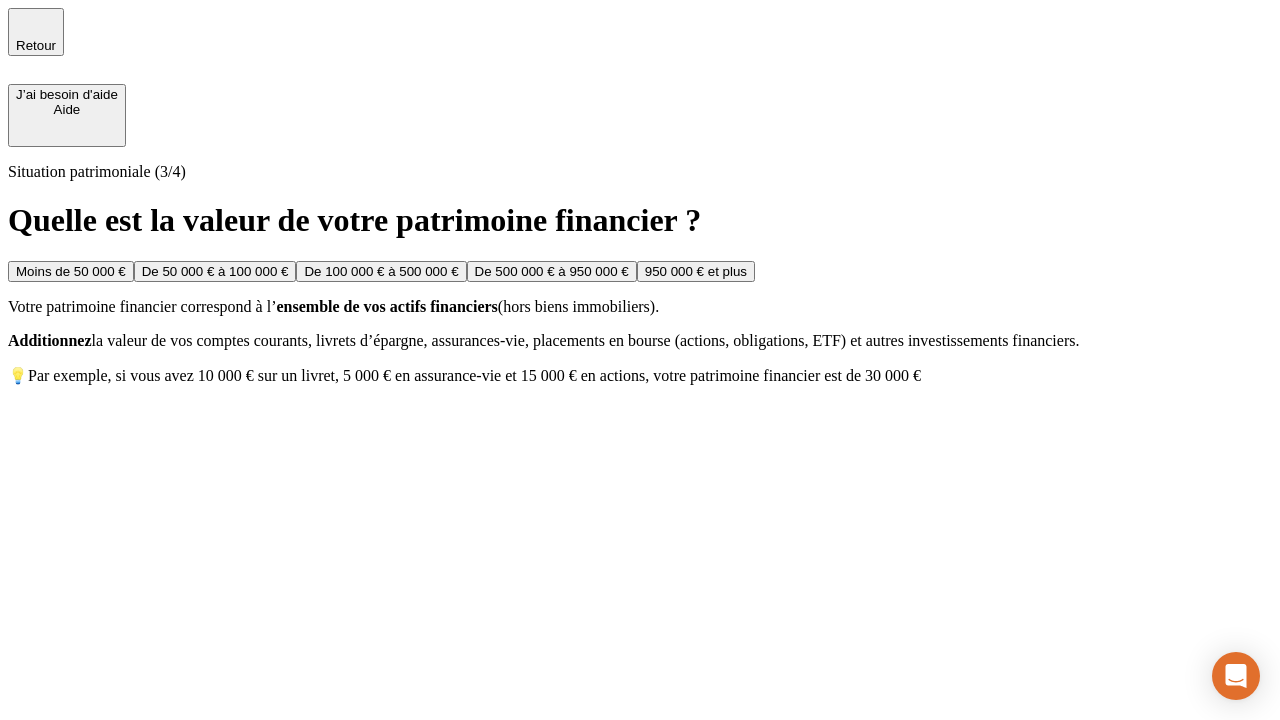 click on "Moins de 50 000 €" at bounding box center (71, 271) 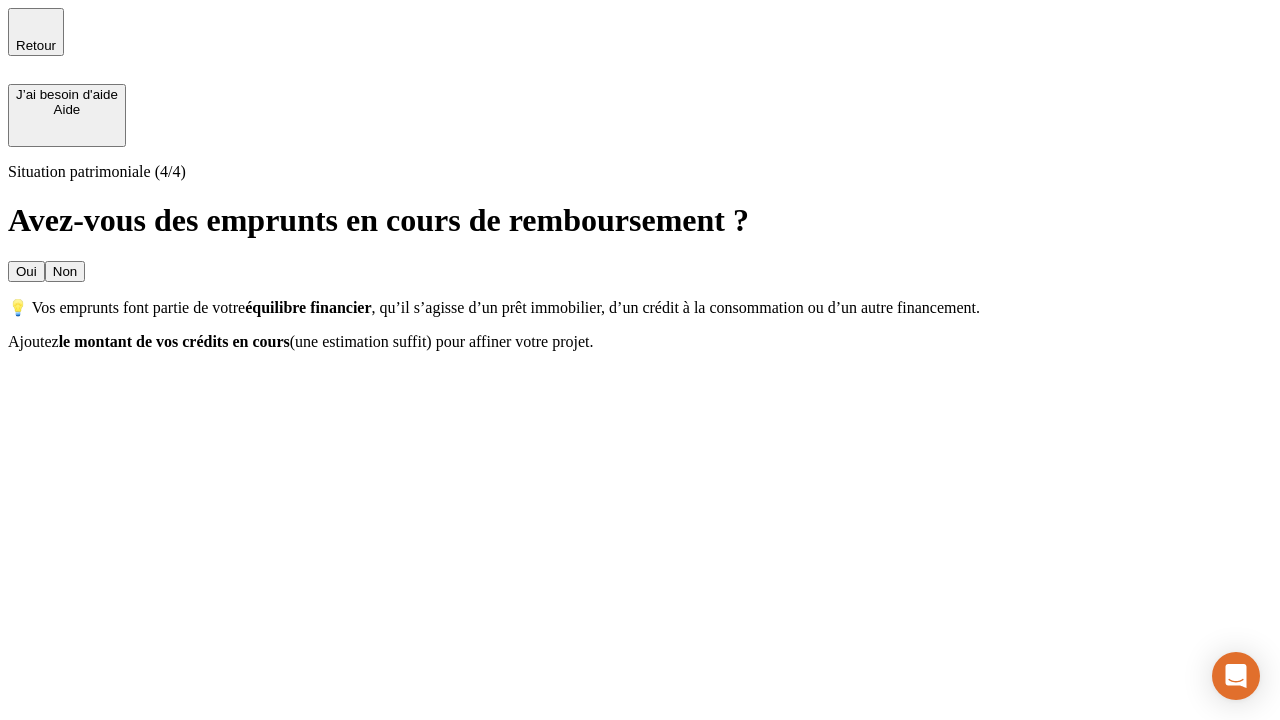 click on "Non" at bounding box center (65, 271) 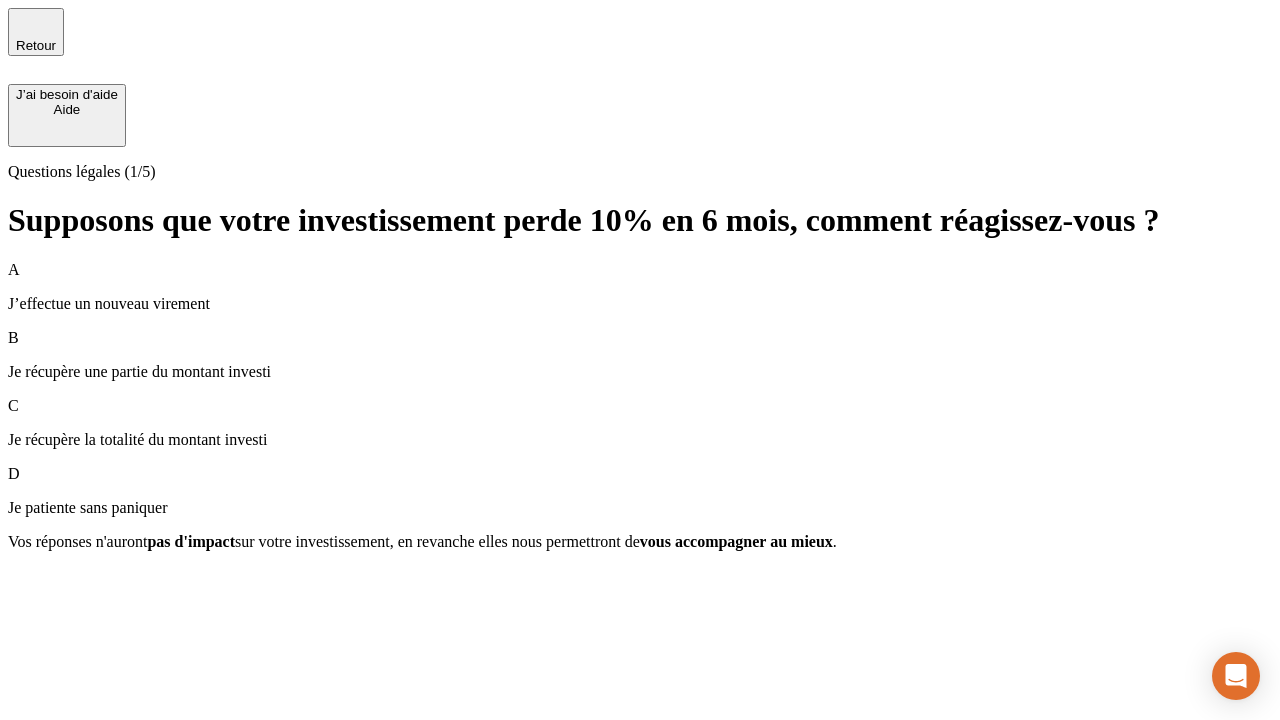 click on "A J’effectue un nouveau virement" at bounding box center [640, 287] 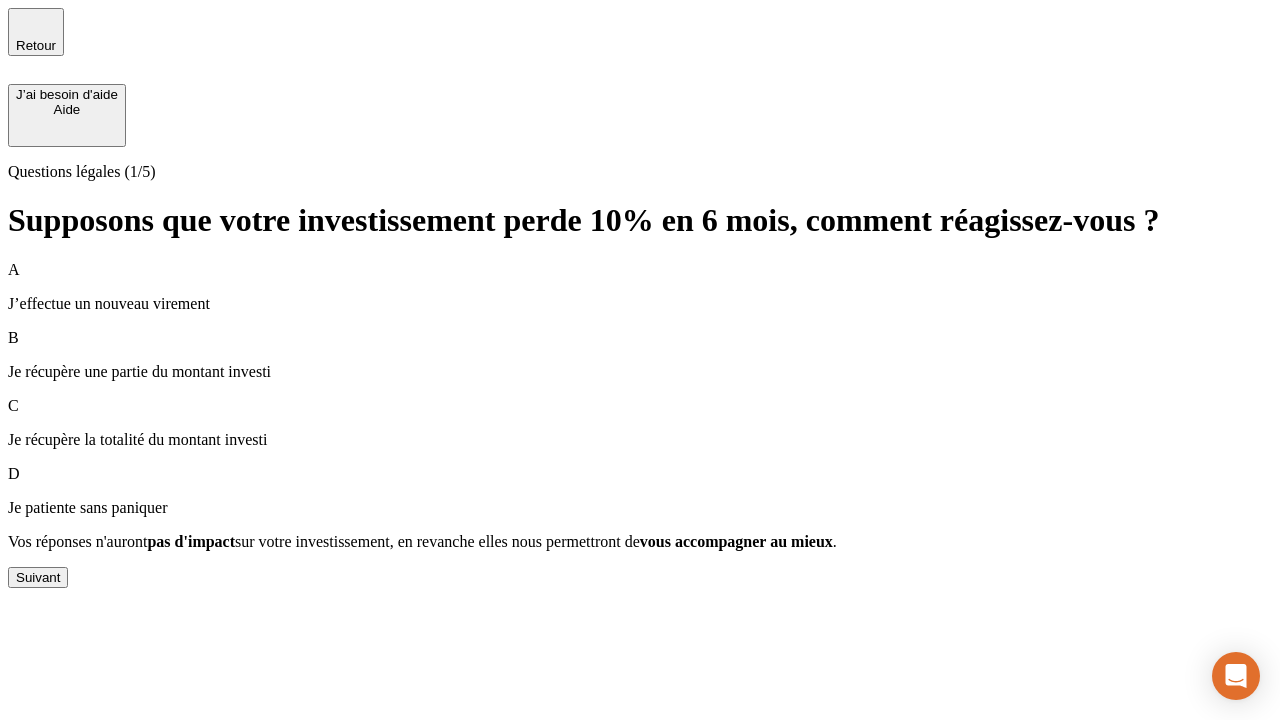click on "Suivant" at bounding box center [38, 577] 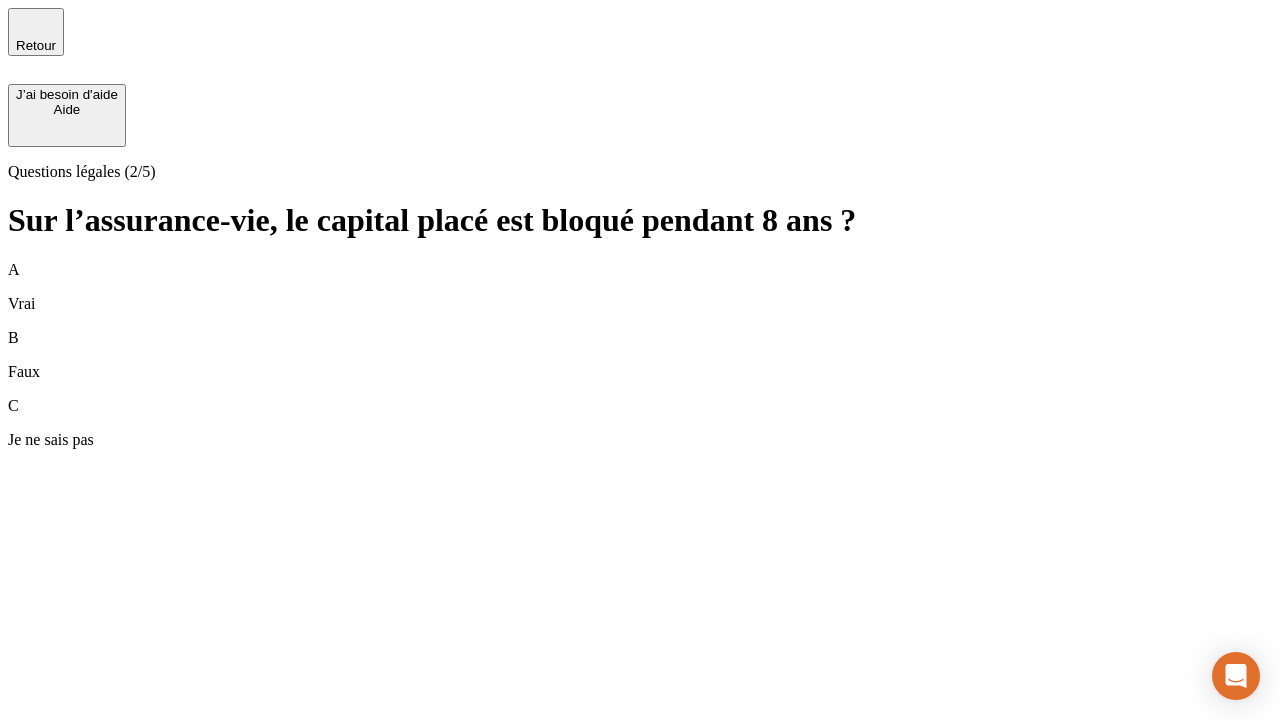 click on "B Faux" at bounding box center (640, 355) 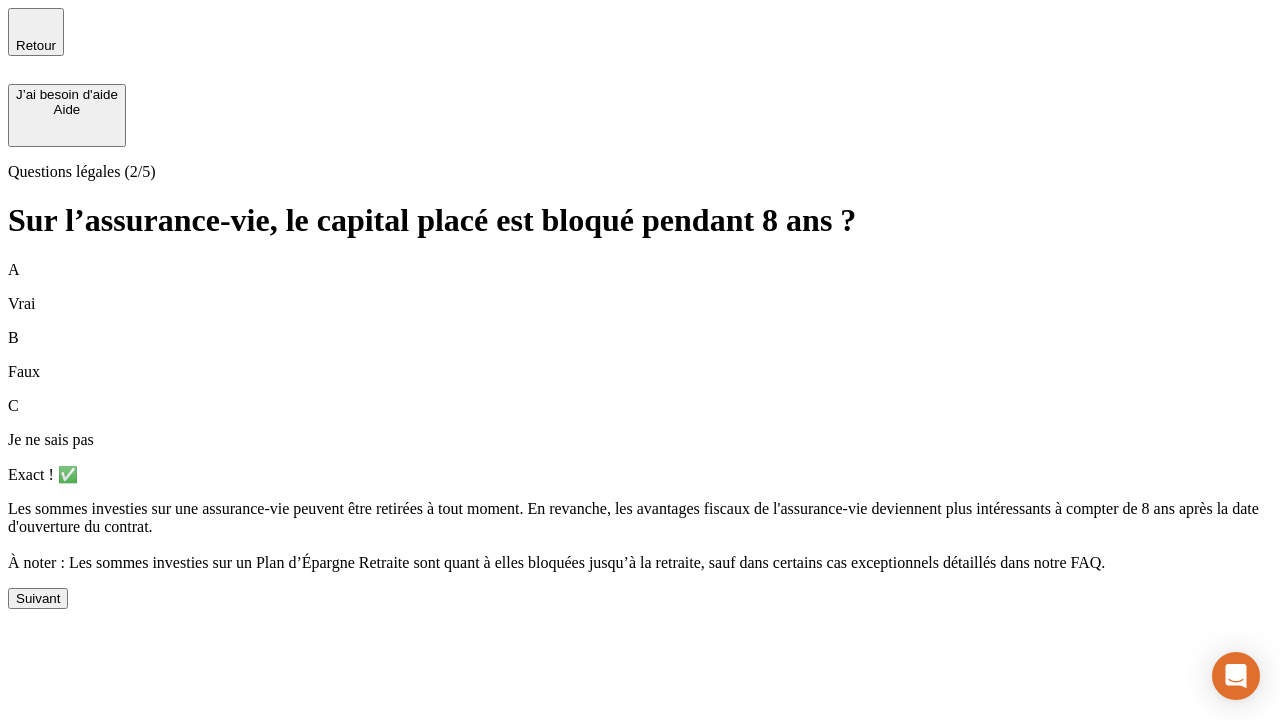 click on "Suivant" at bounding box center [38, 598] 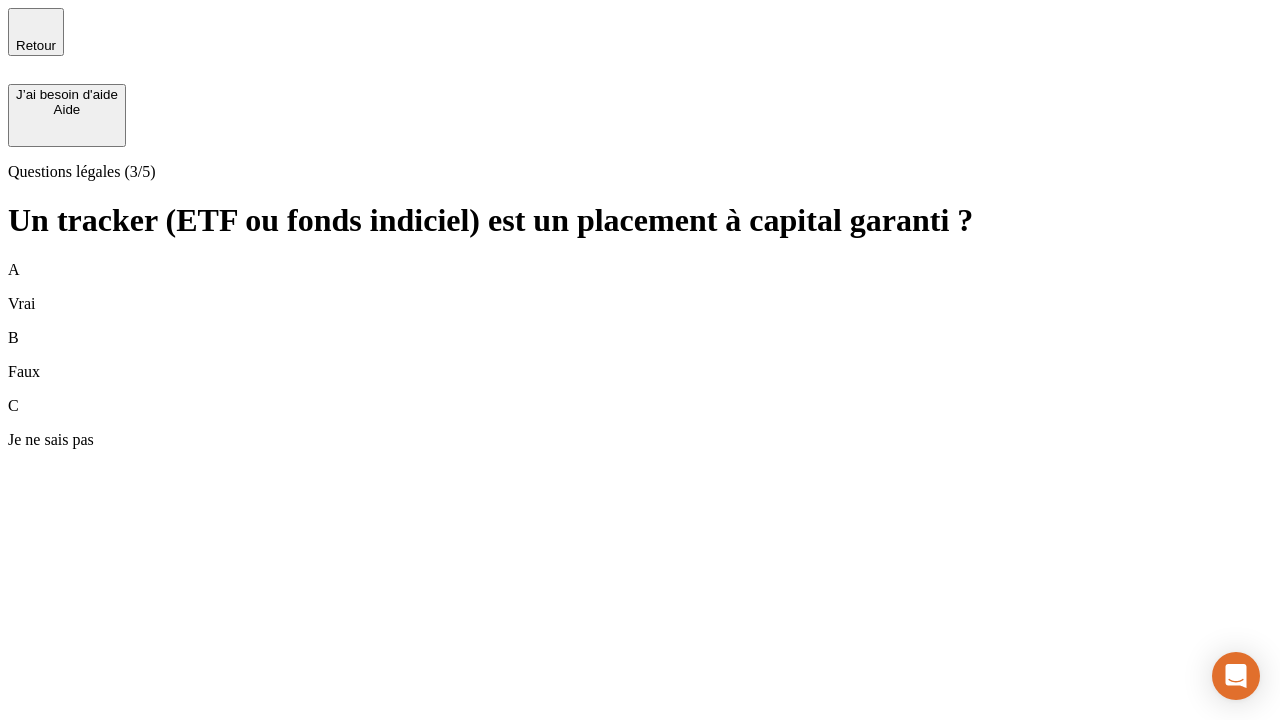 click on "B Faux" at bounding box center [640, 355] 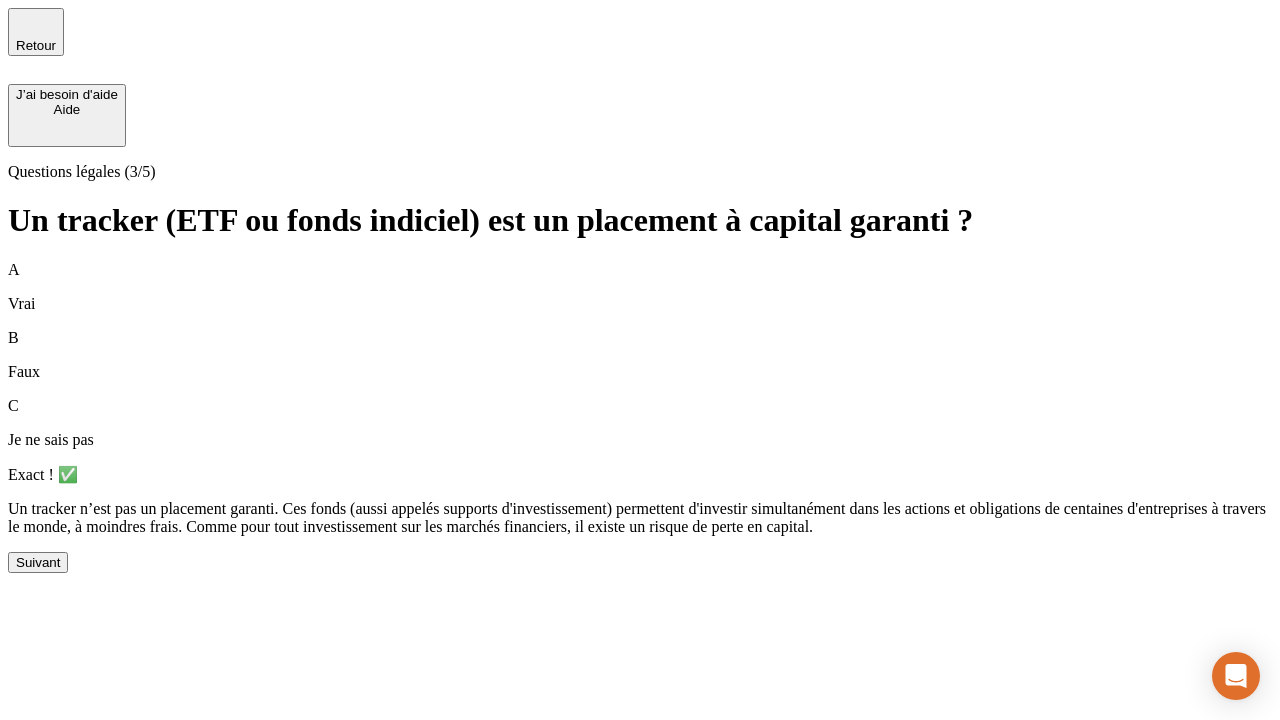 click on "Suivant" at bounding box center (38, 562) 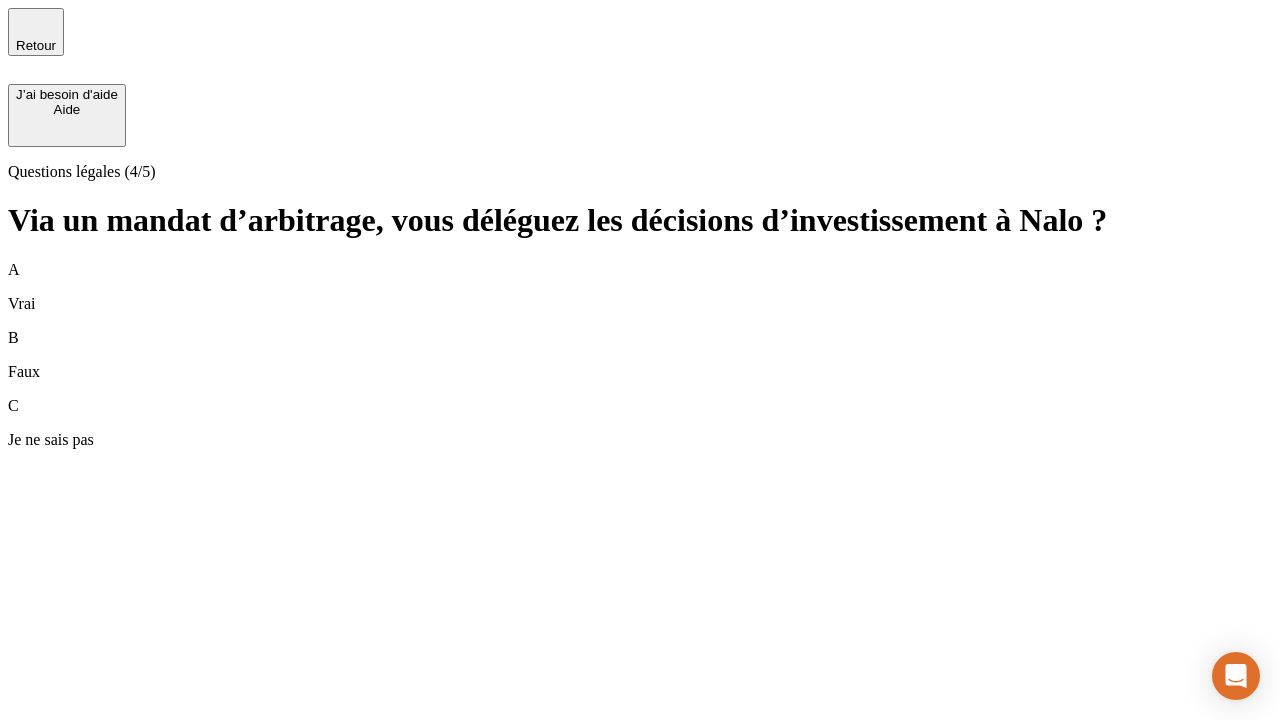 click on "A Vrai" at bounding box center (640, 287) 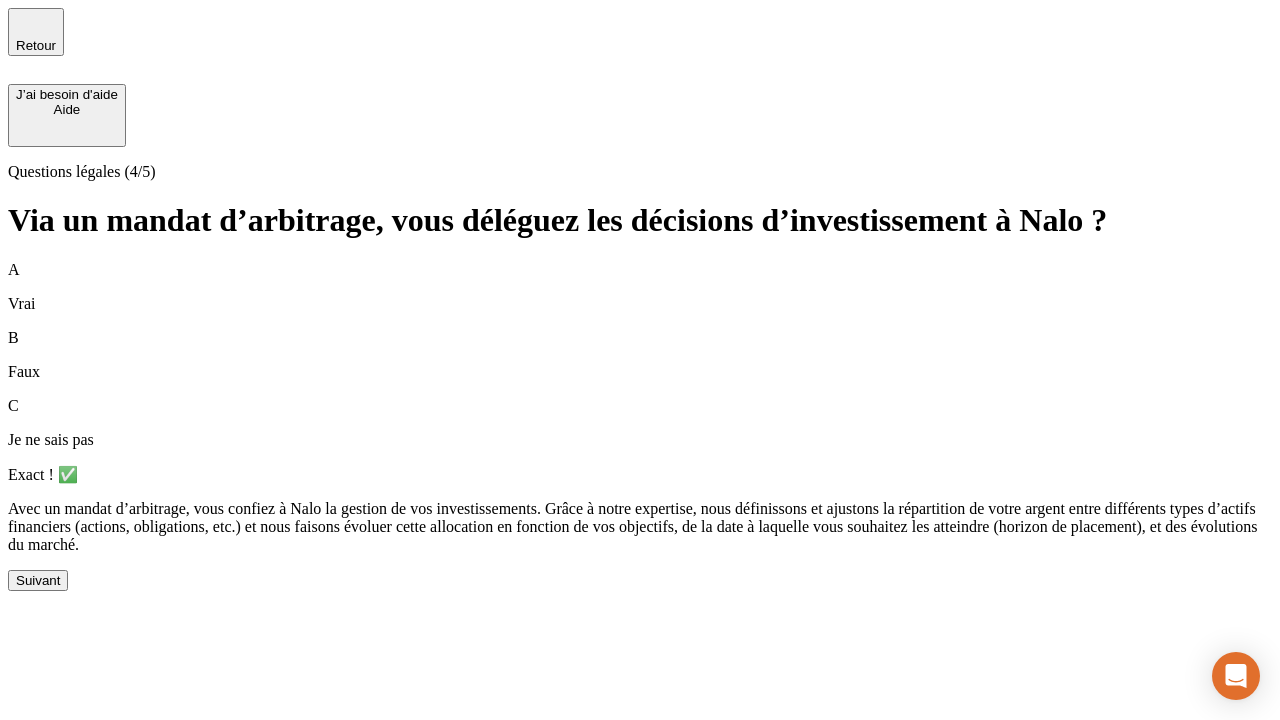 click on "Suivant" at bounding box center (38, 580) 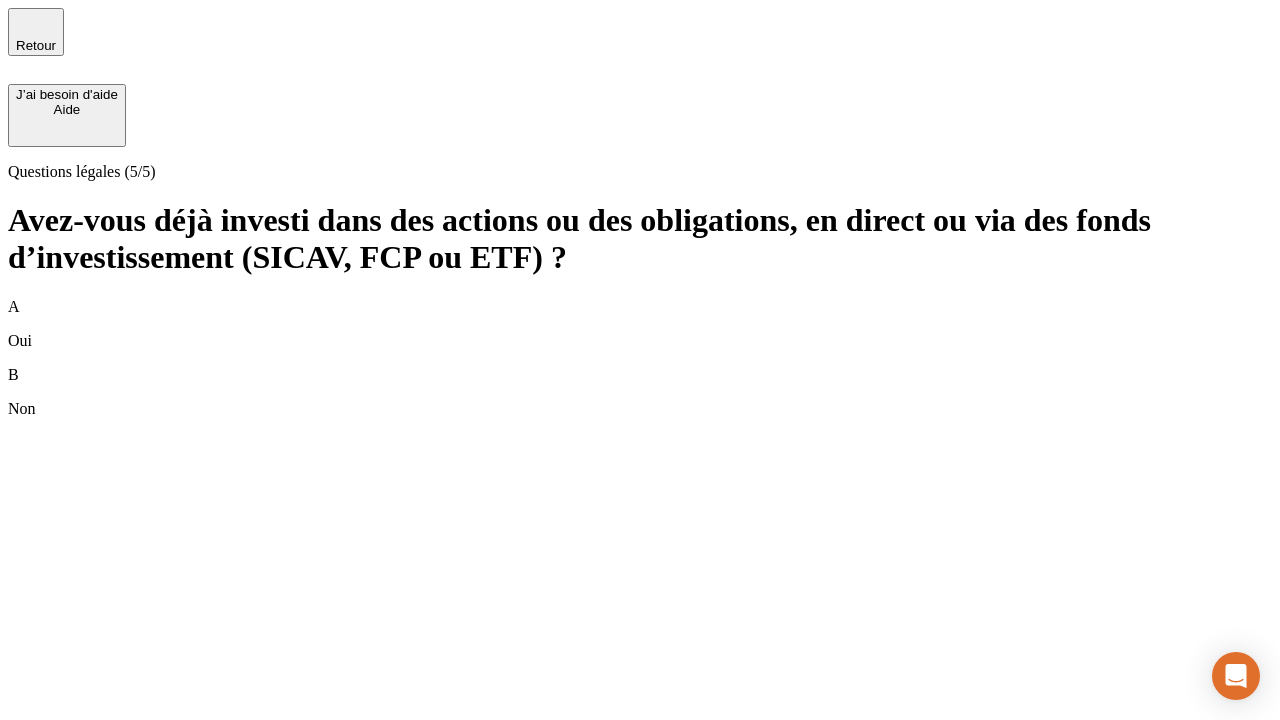 click on "B Non" at bounding box center (640, 392) 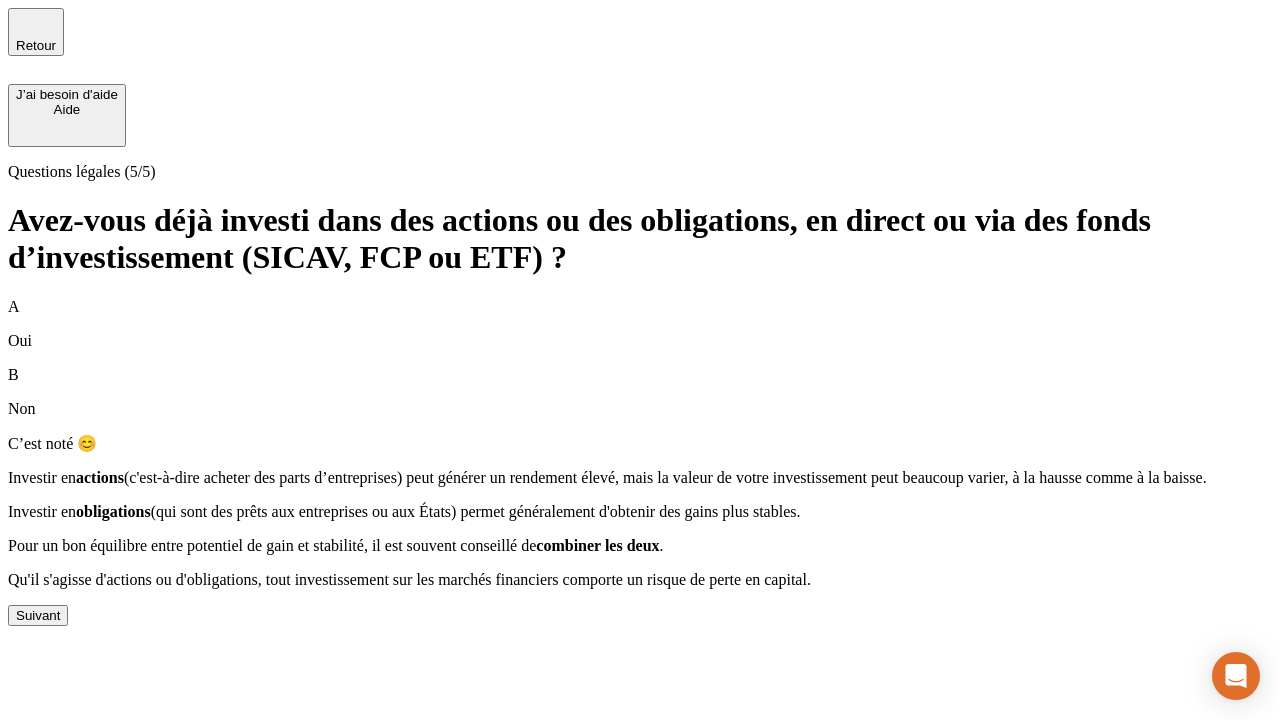 click on "Suivant" at bounding box center (38, 615) 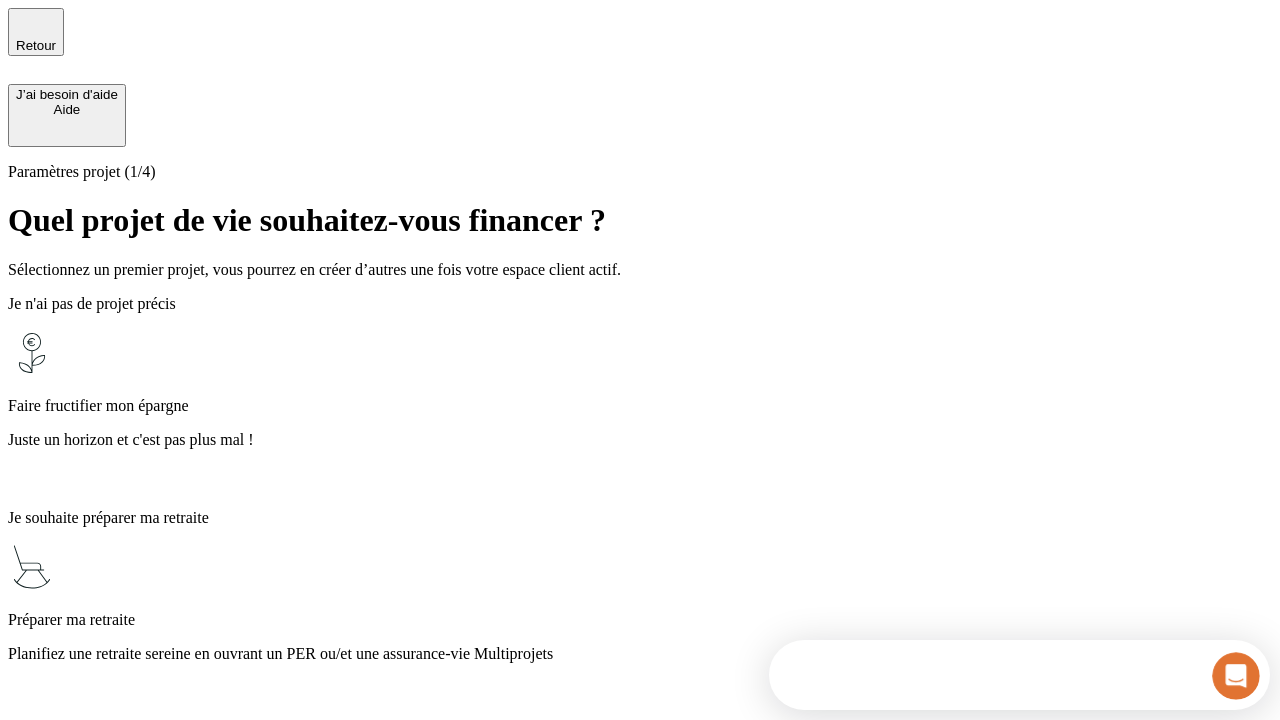 scroll, scrollTop: 0, scrollLeft: 0, axis: both 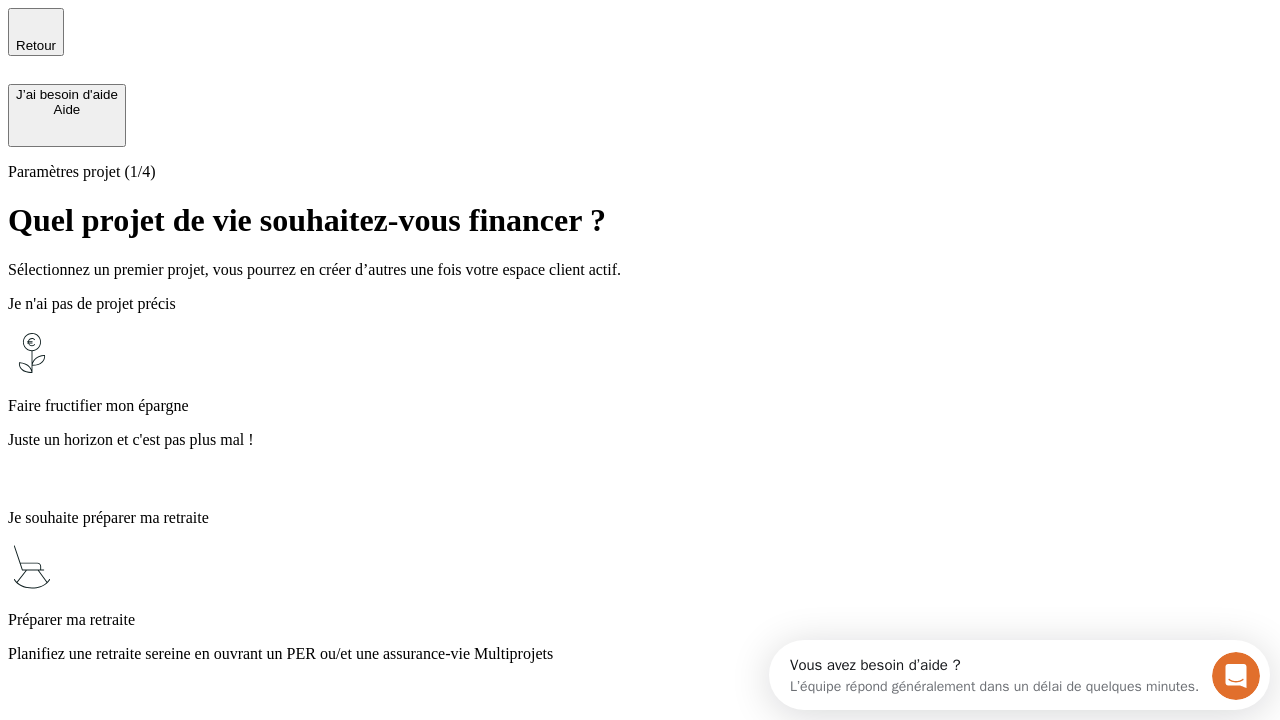 click on "Planifiez une retraite sereine en ouvrant un PER ou/et une assurance-vie Multiprojets" at bounding box center (640, 654) 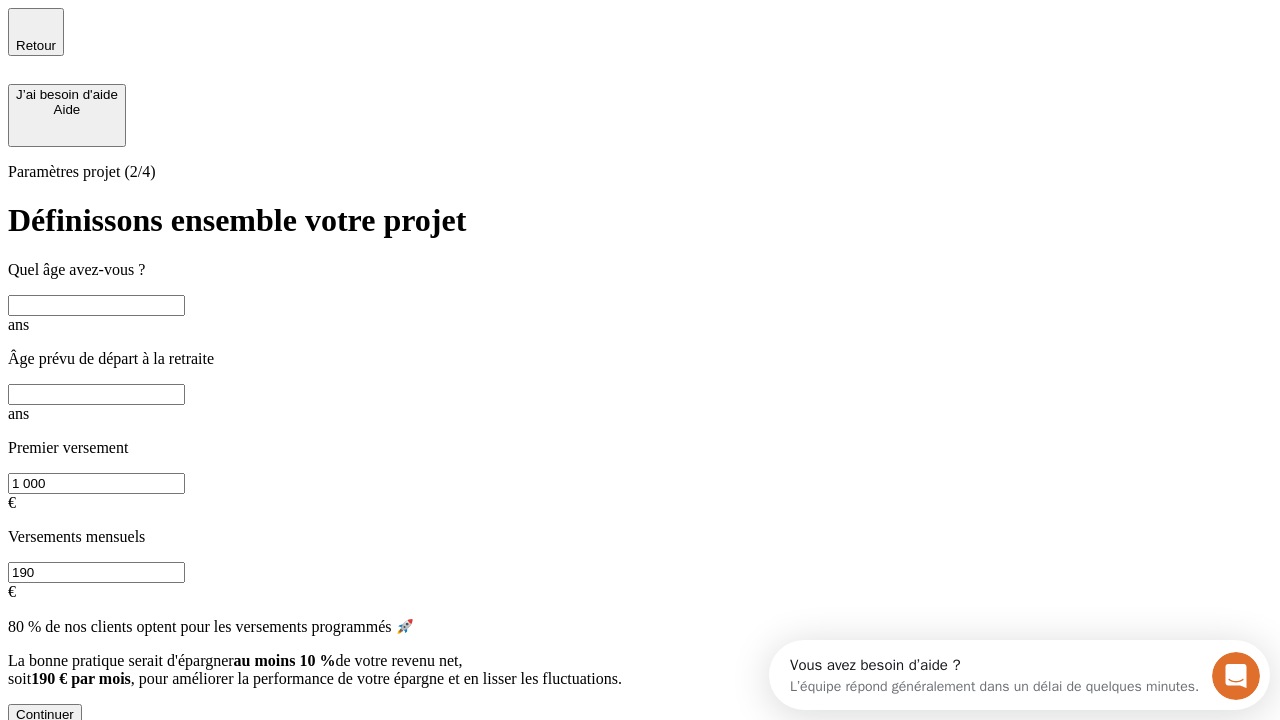 click at bounding box center [96, 305] 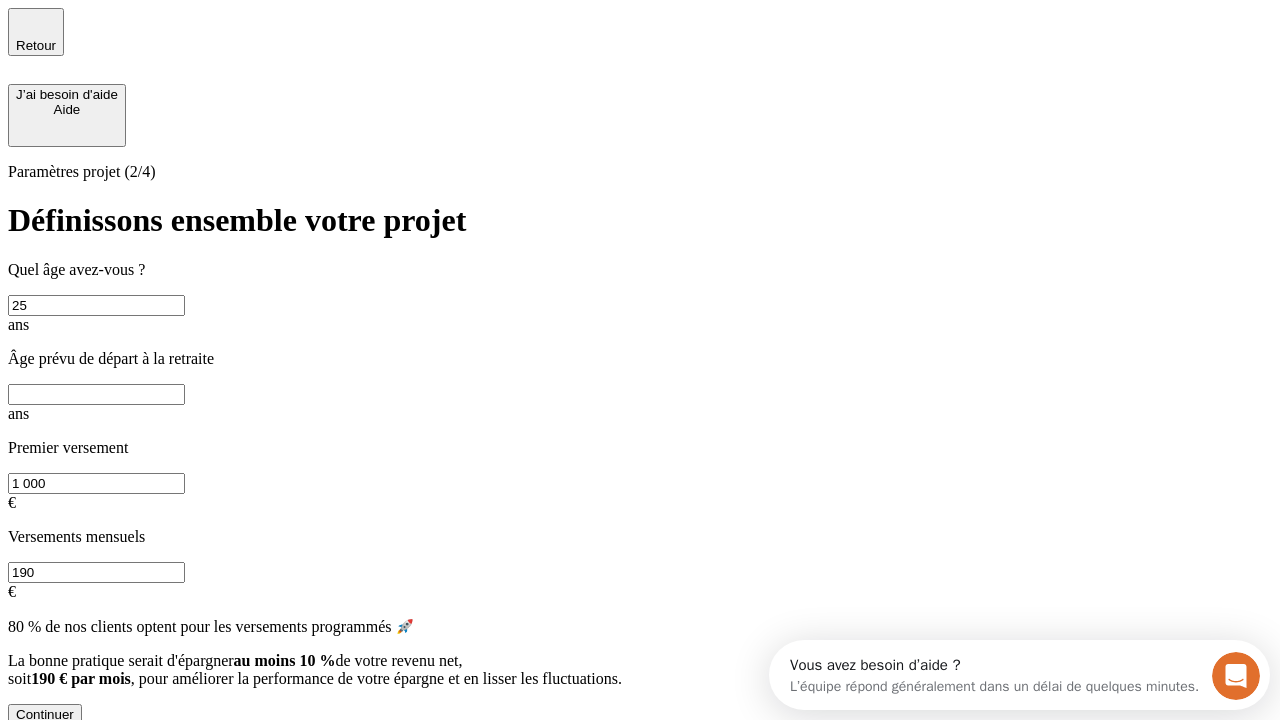 type on "25" 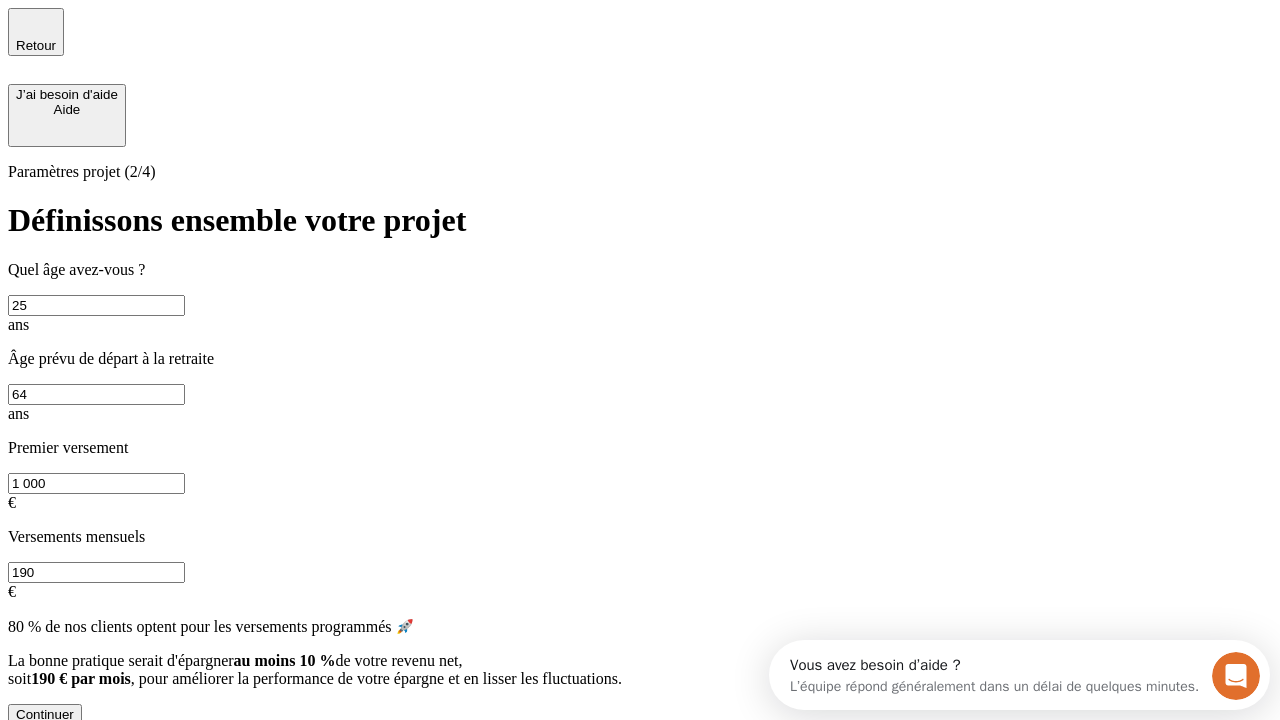 type on "64" 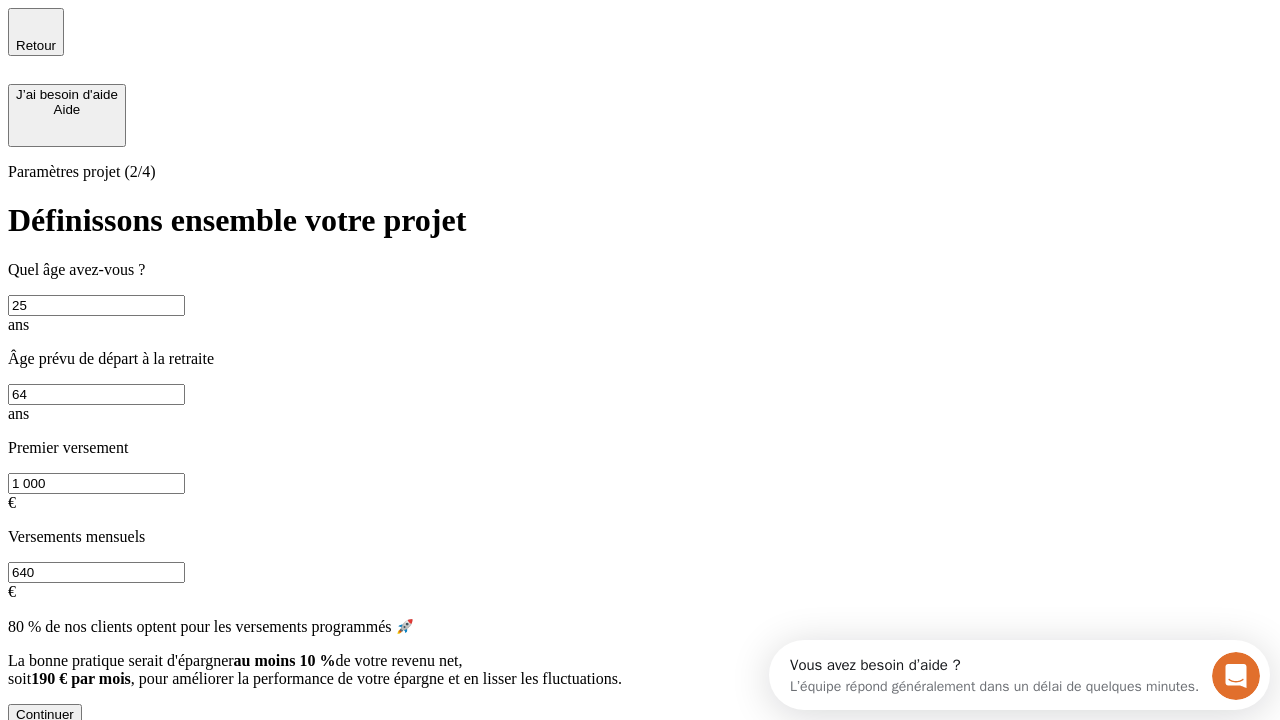 type on "640" 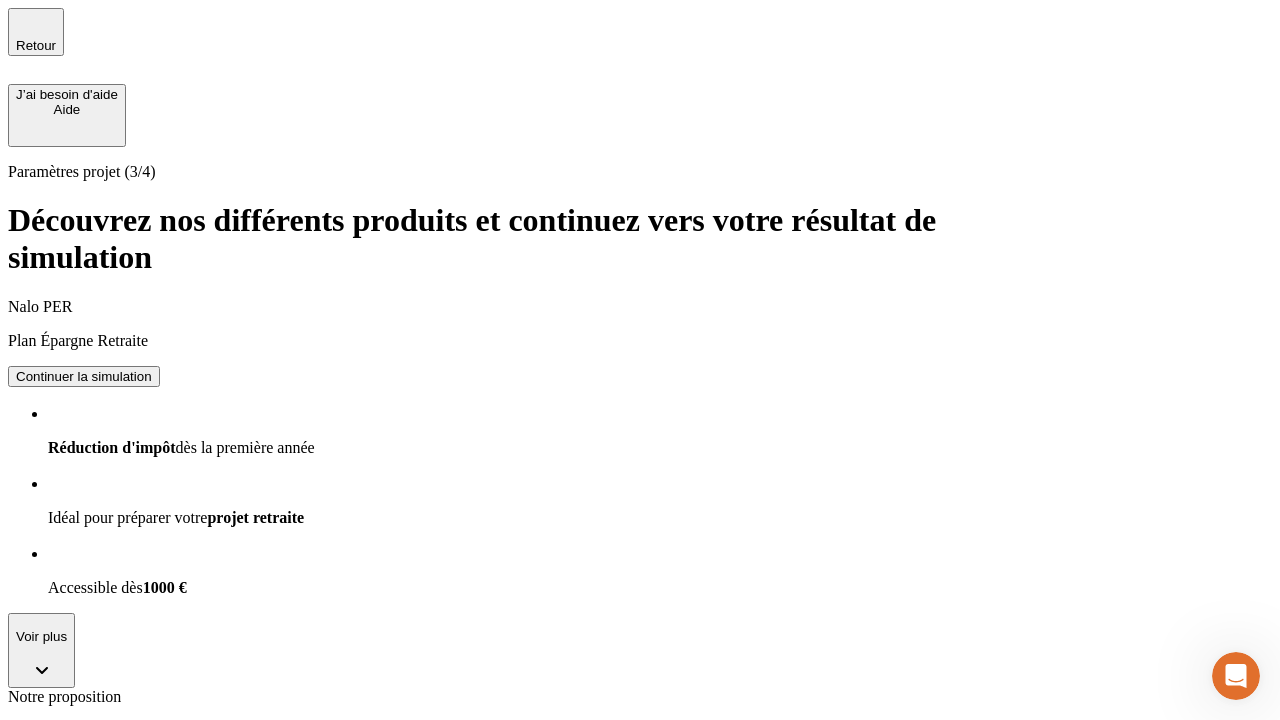 click on "Continuer la simulation" at bounding box center (84, 1239) 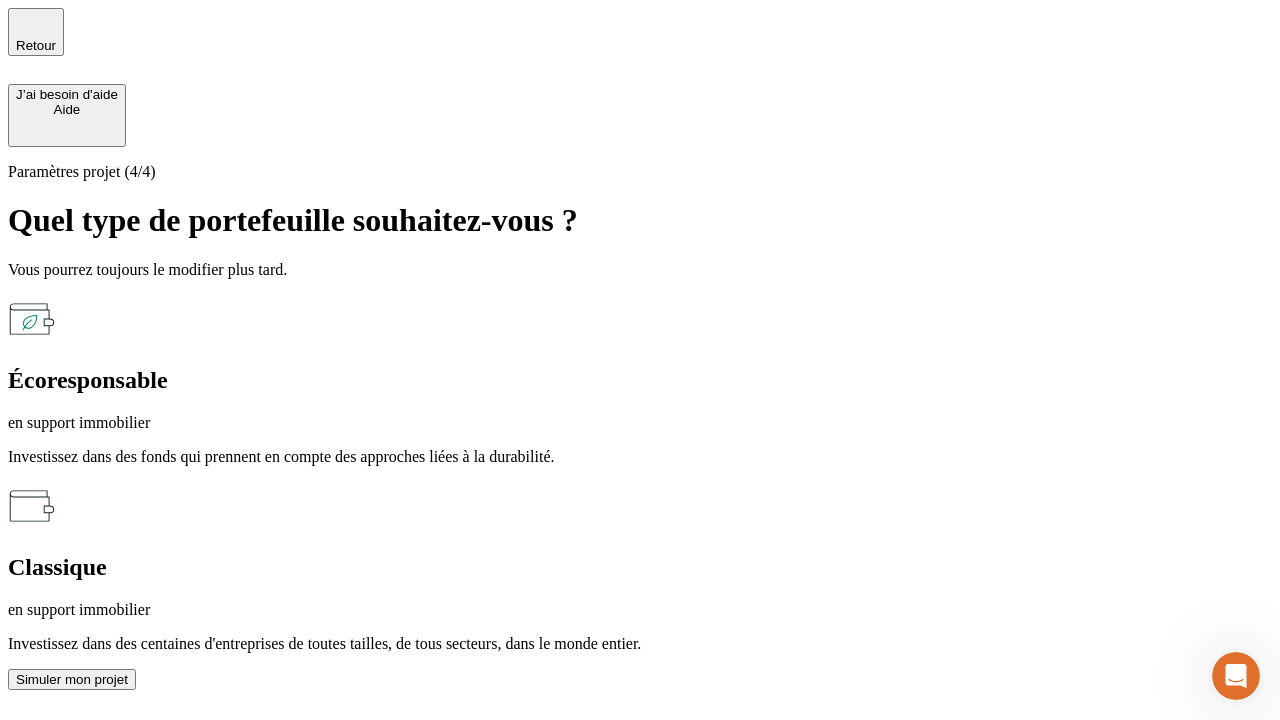 click on "en support immobilier" at bounding box center (640, 423) 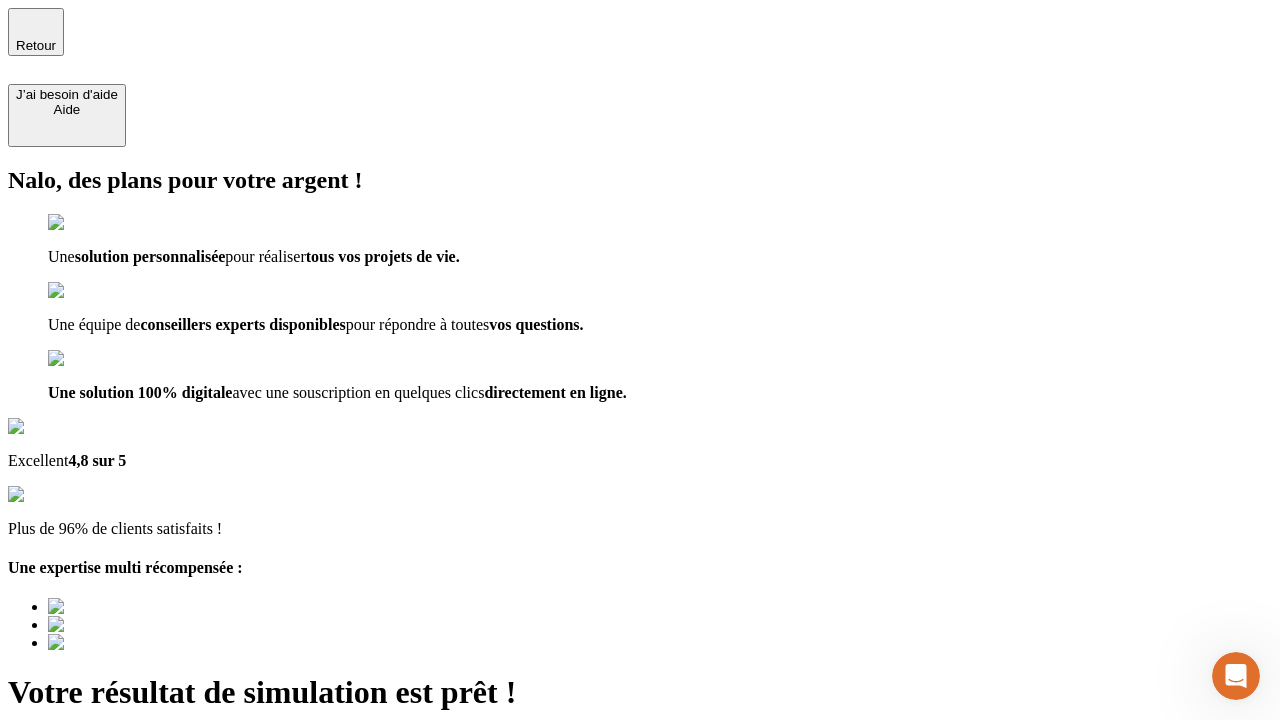 click on "Découvrir ma simulation" at bounding box center (87, 797) 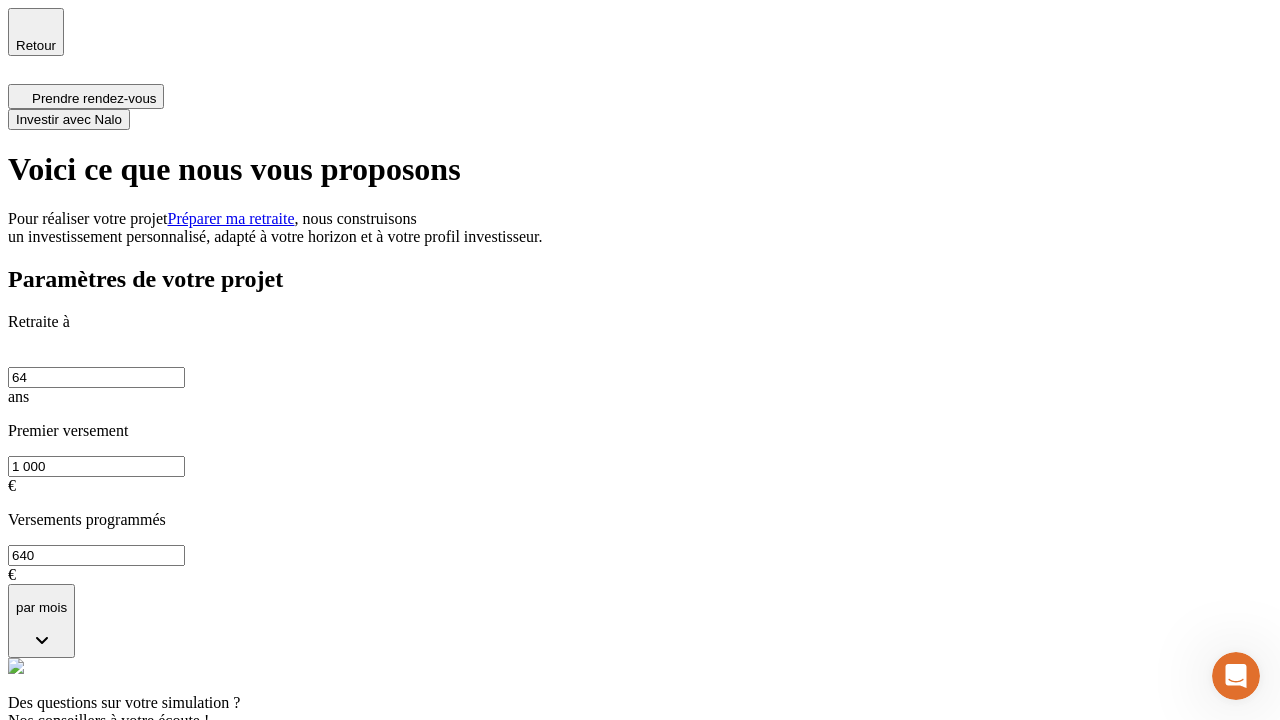 click on "Investir avec Nalo" at bounding box center [69, 119] 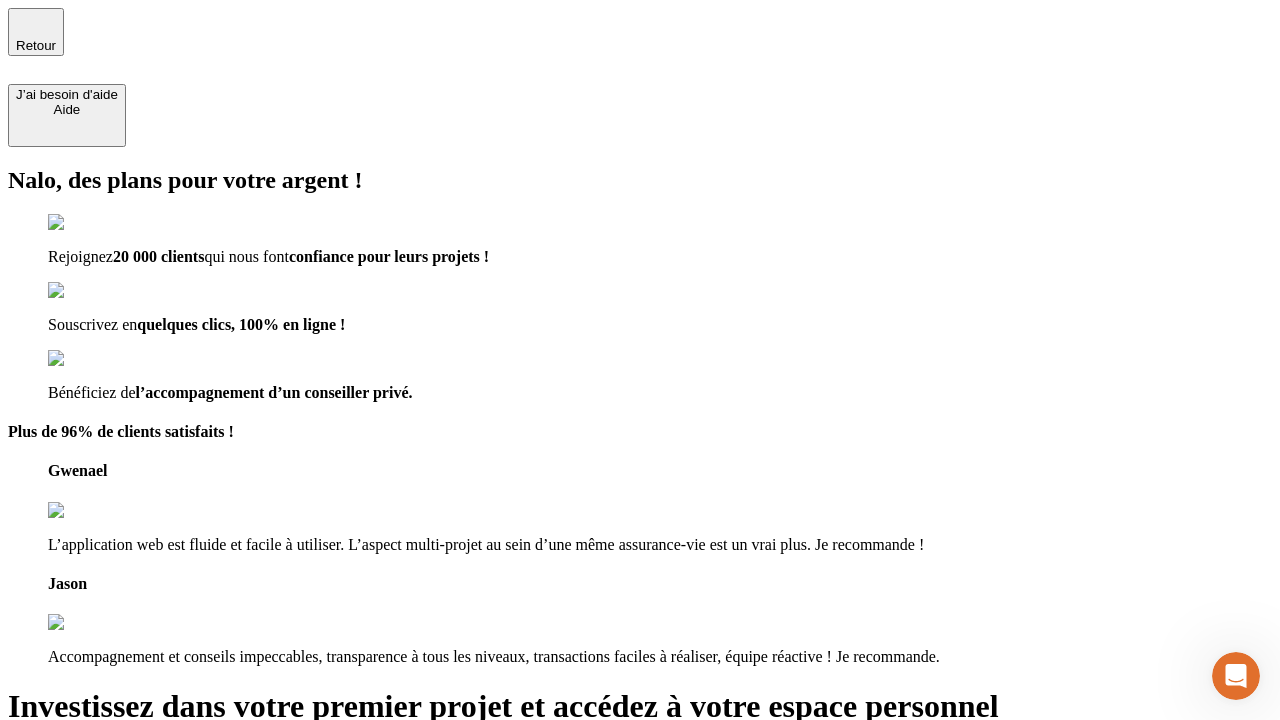 type on "[EMAIL]" 